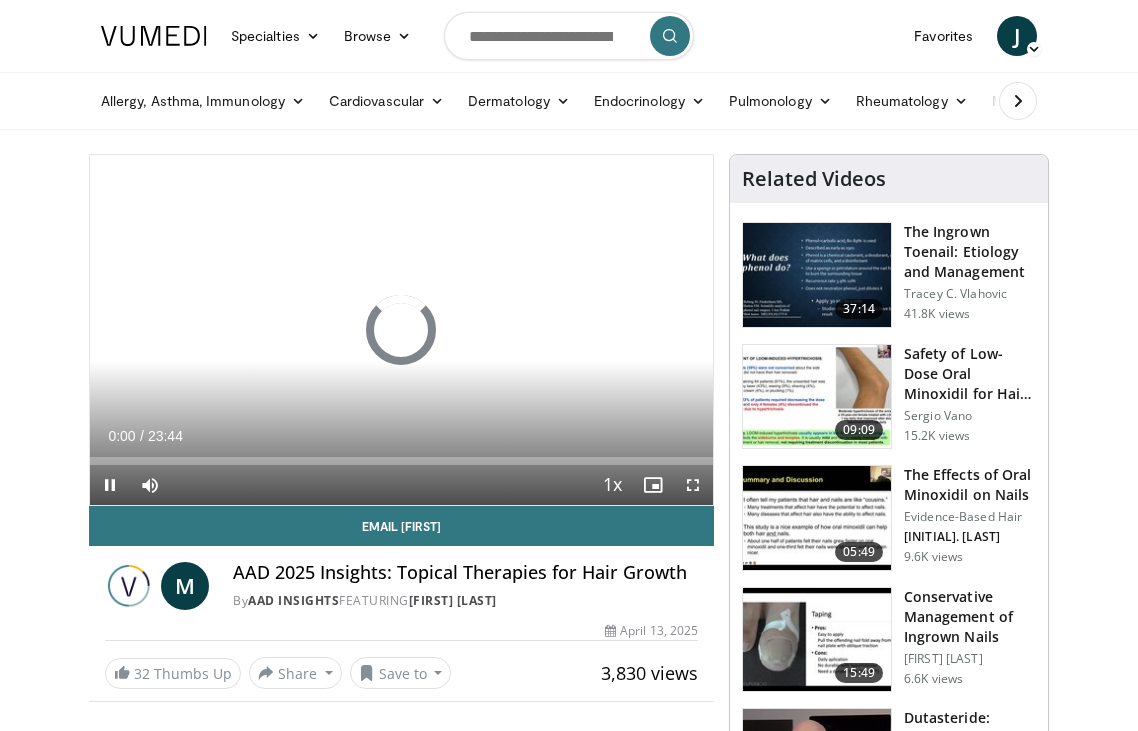 scroll, scrollTop: 0, scrollLeft: 0, axis: both 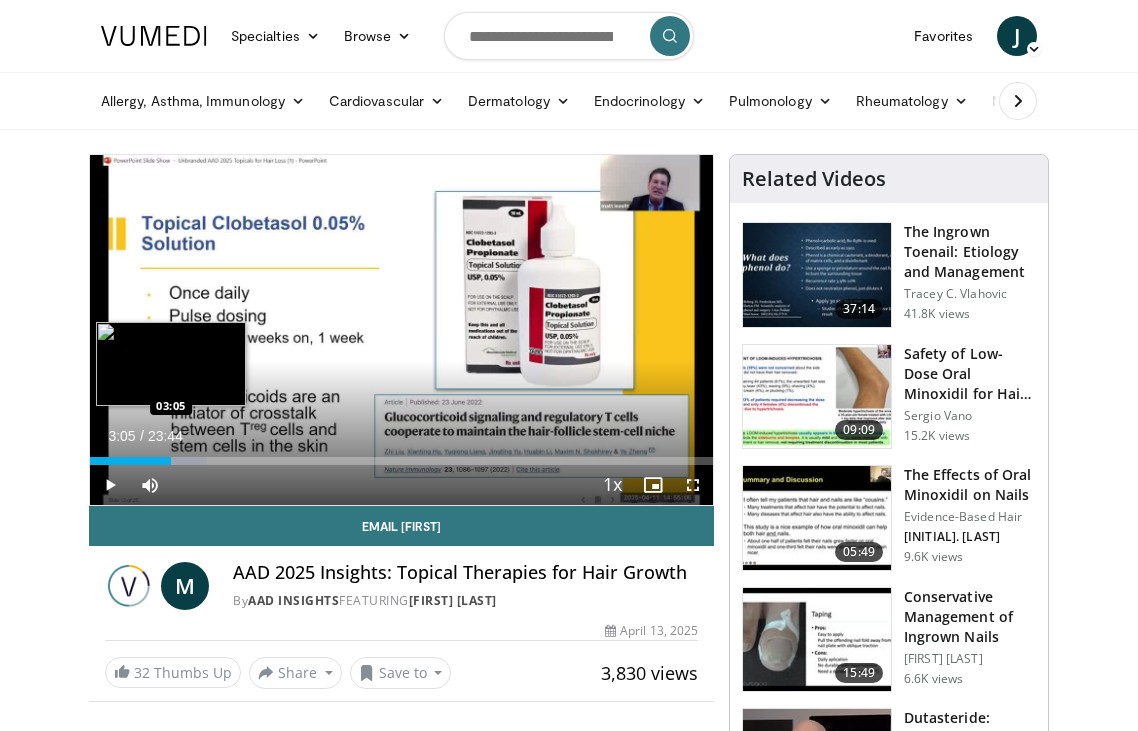 click on "Loaded :  18.80% 03:22 03:05" at bounding box center [401, 461] 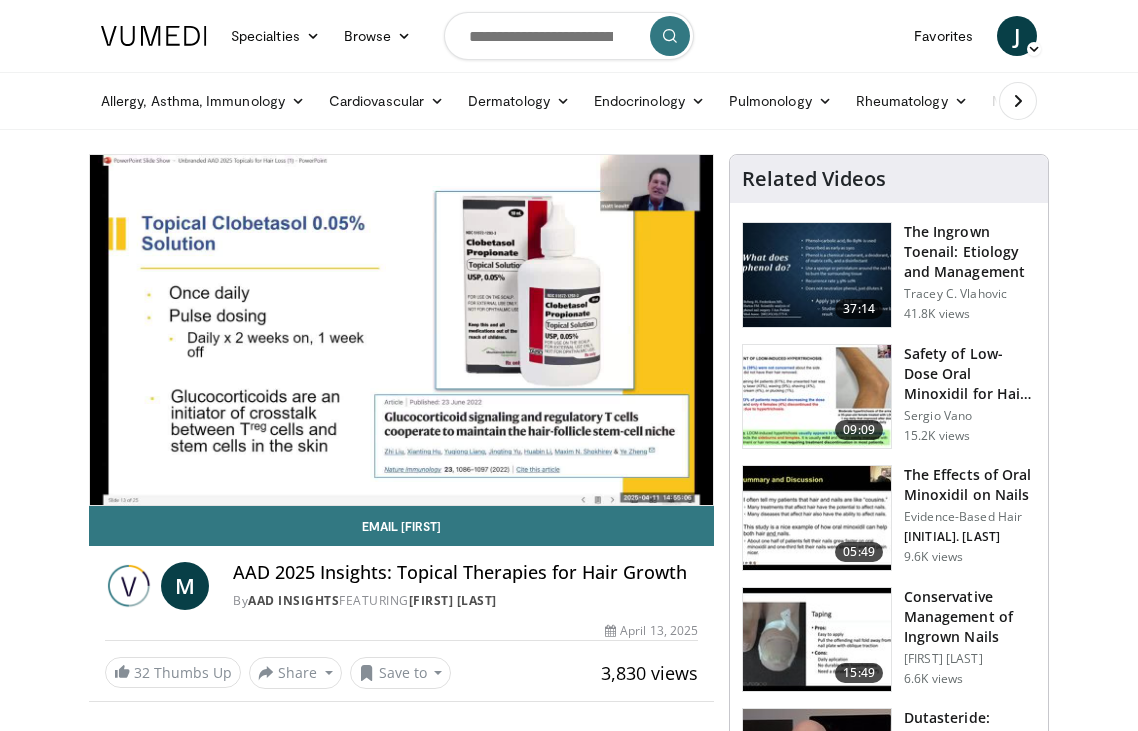 click on "10 seconds
Tap to unmute" at bounding box center (401, 330) 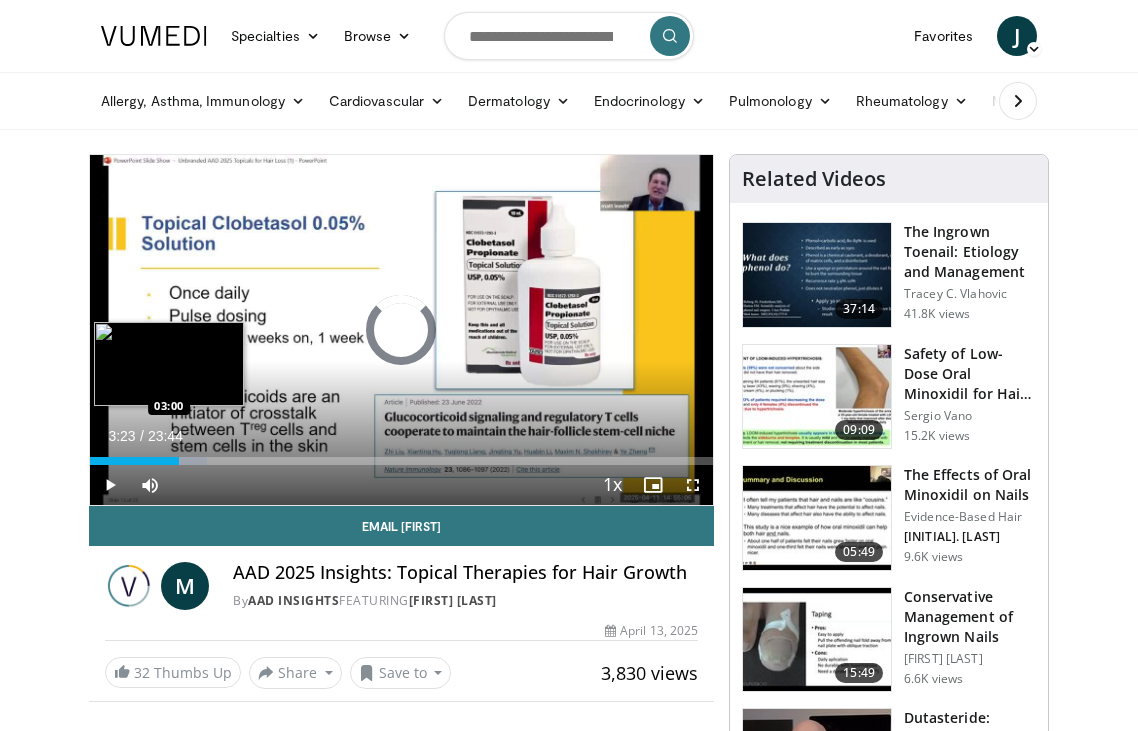click on "Loaded :  18.80% 03:23 03:00" at bounding box center (401, 461) 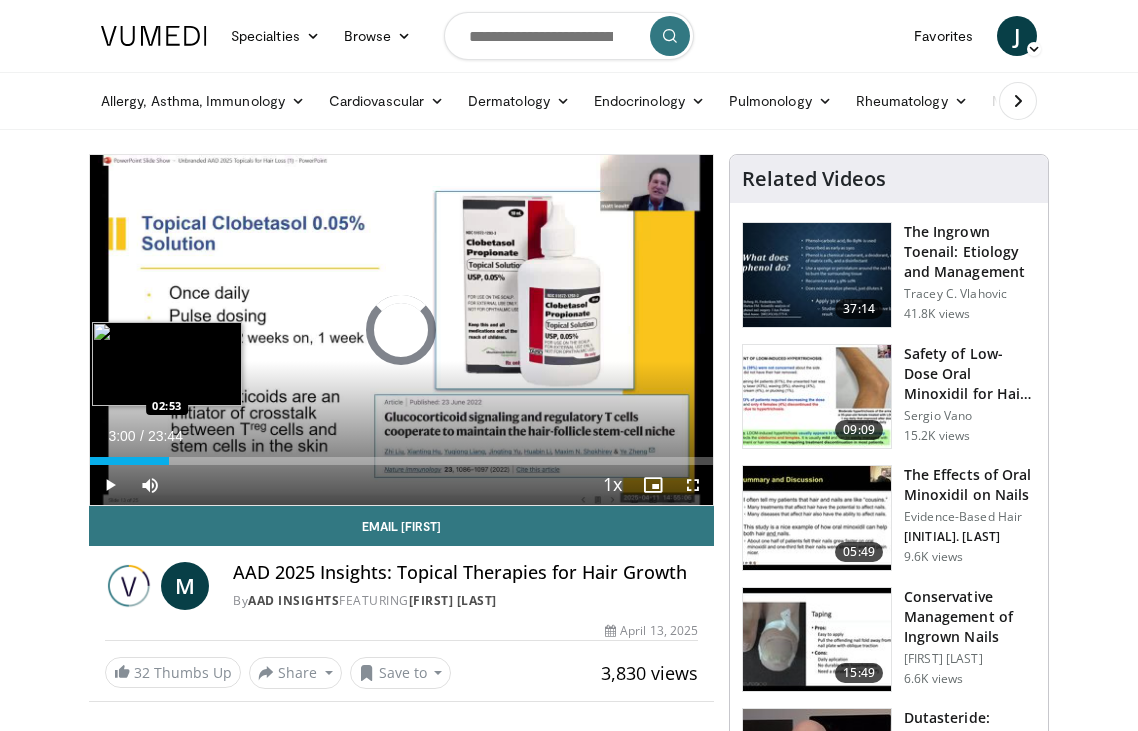 click on "03:00" at bounding box center [129, 461] 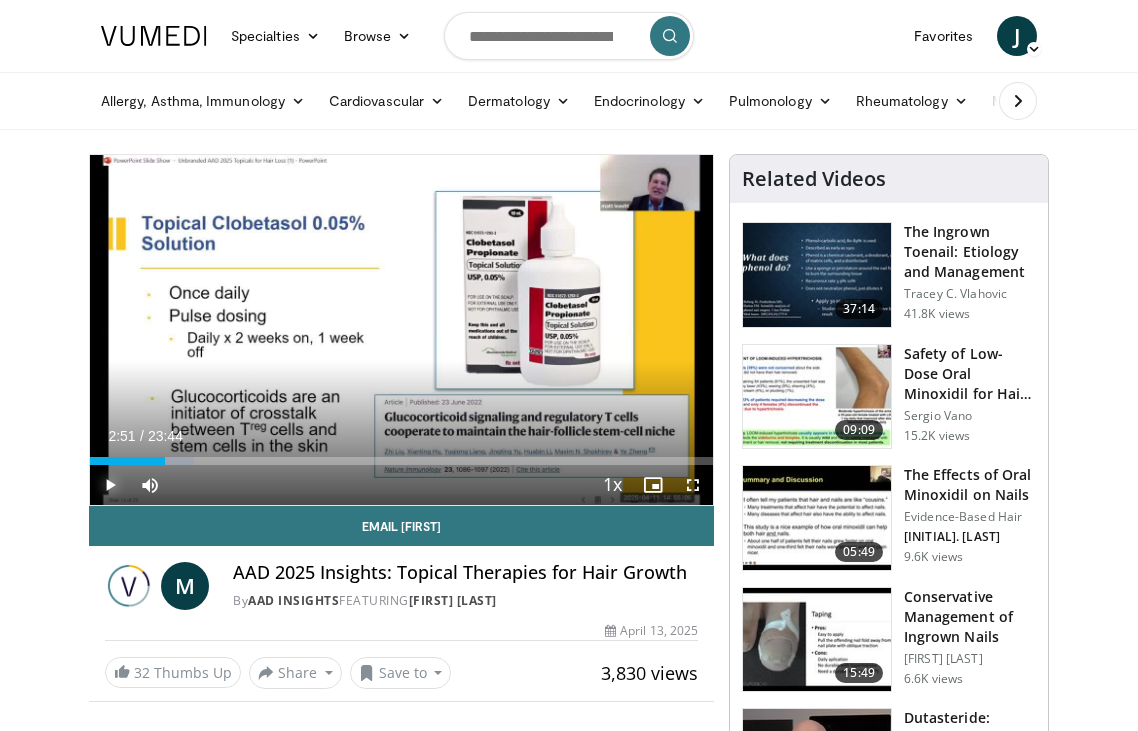 click at bounding box center [110, 485] 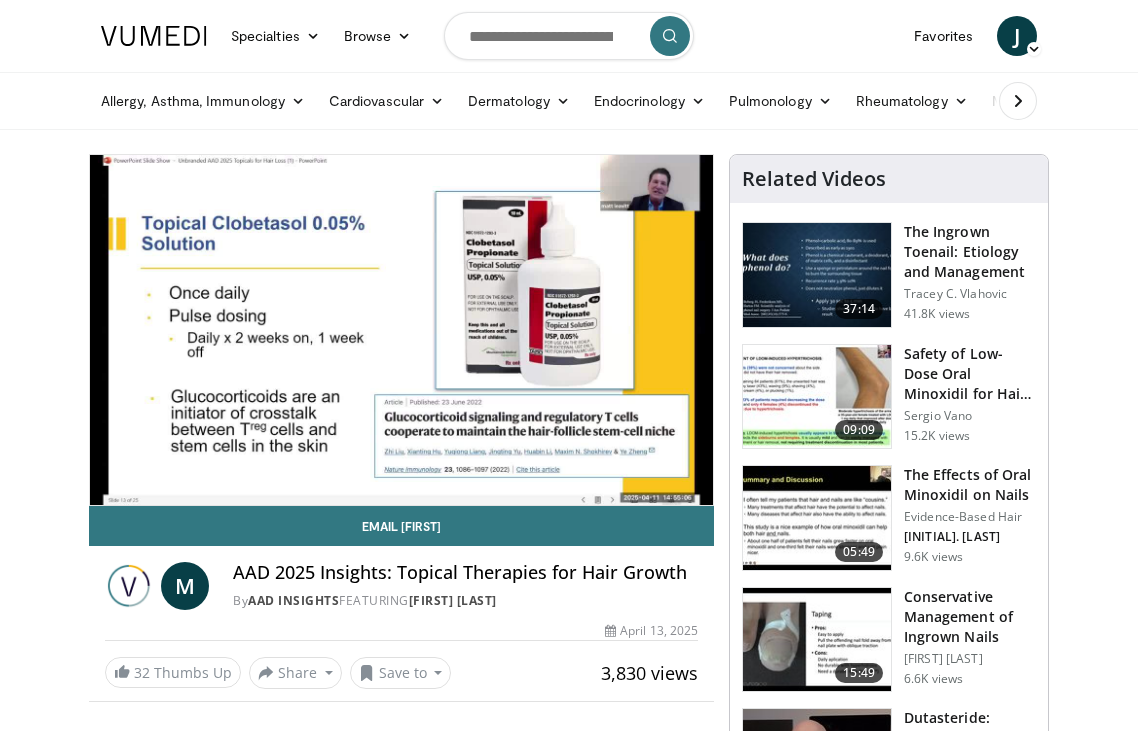 scroll, scrollTop: 2, scrollLeft: 0, axis: vertical 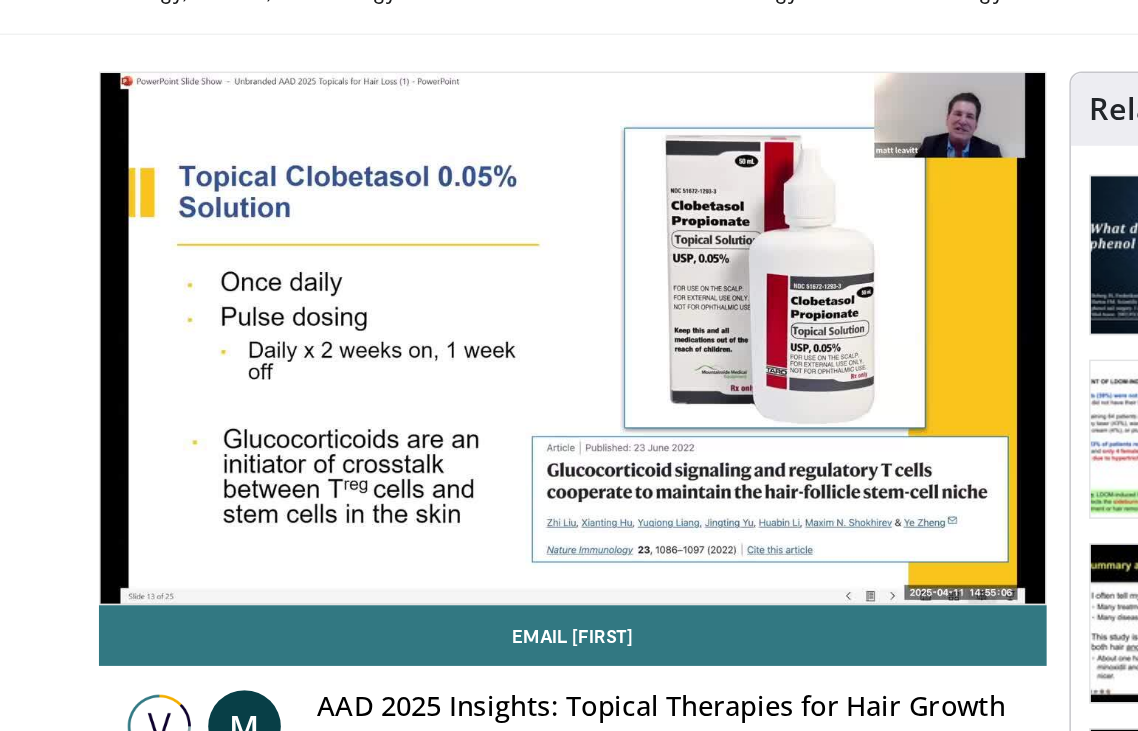 click on "10 seconds
Tap to unmute" at bounding box center [401, 328] 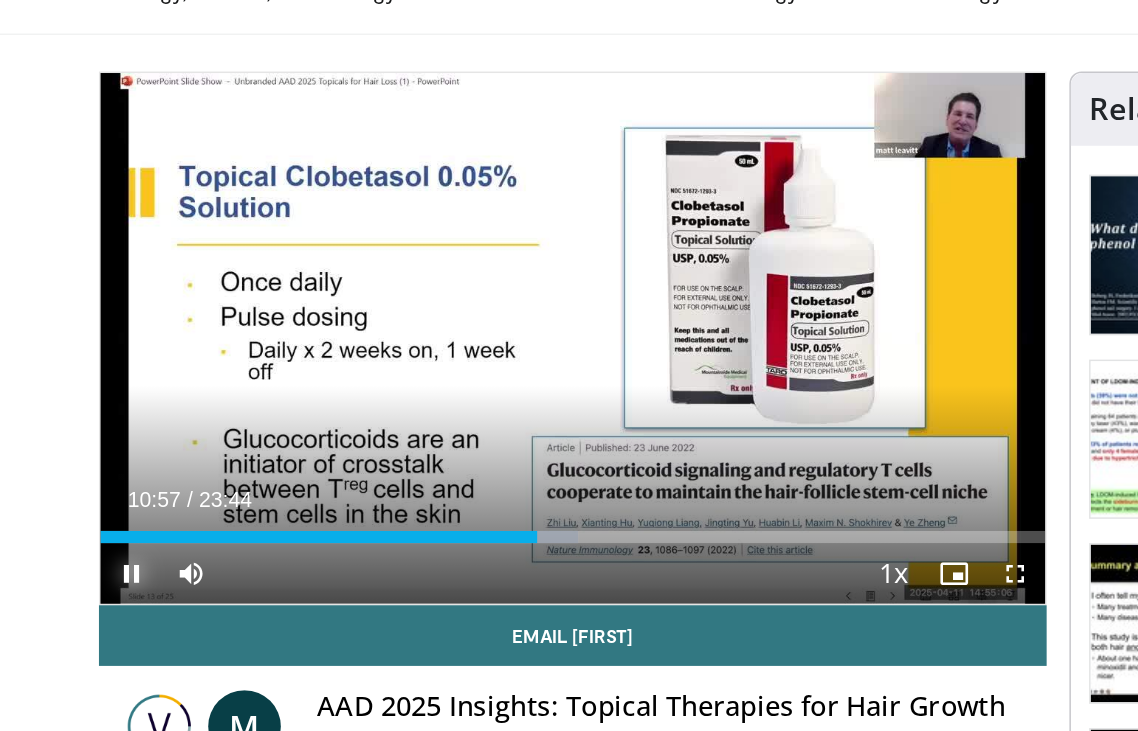 click at bounding box center (110, 483) 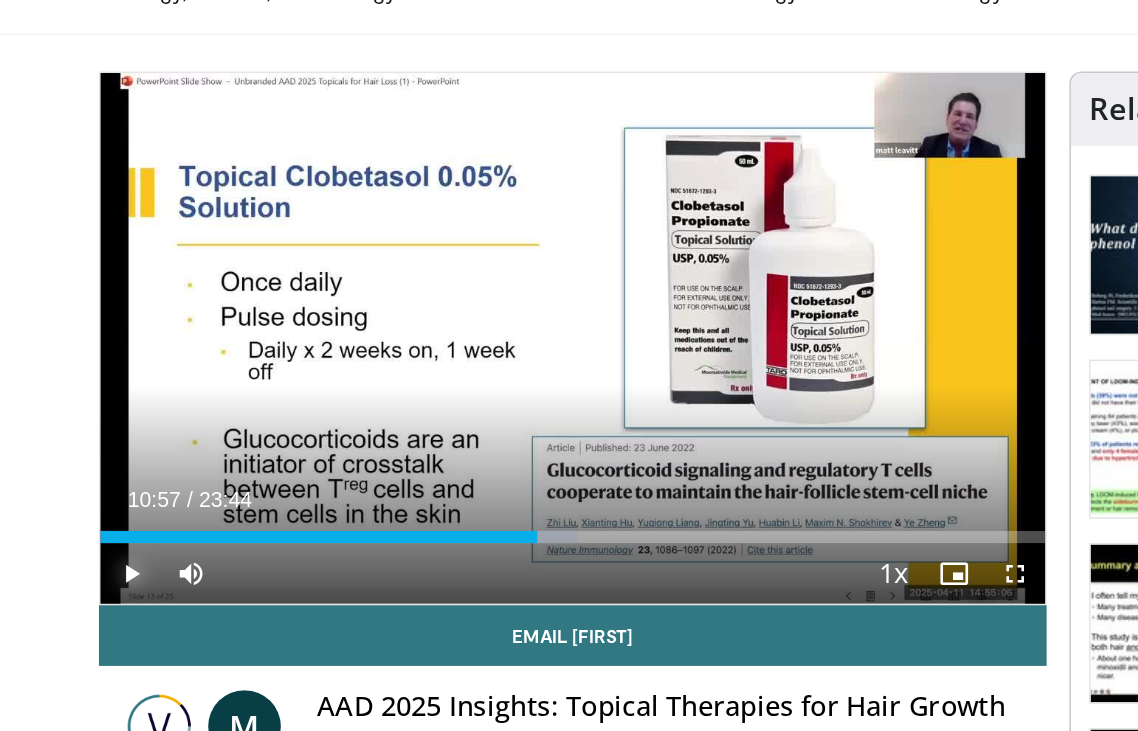 click at bounding box center [110, 483] 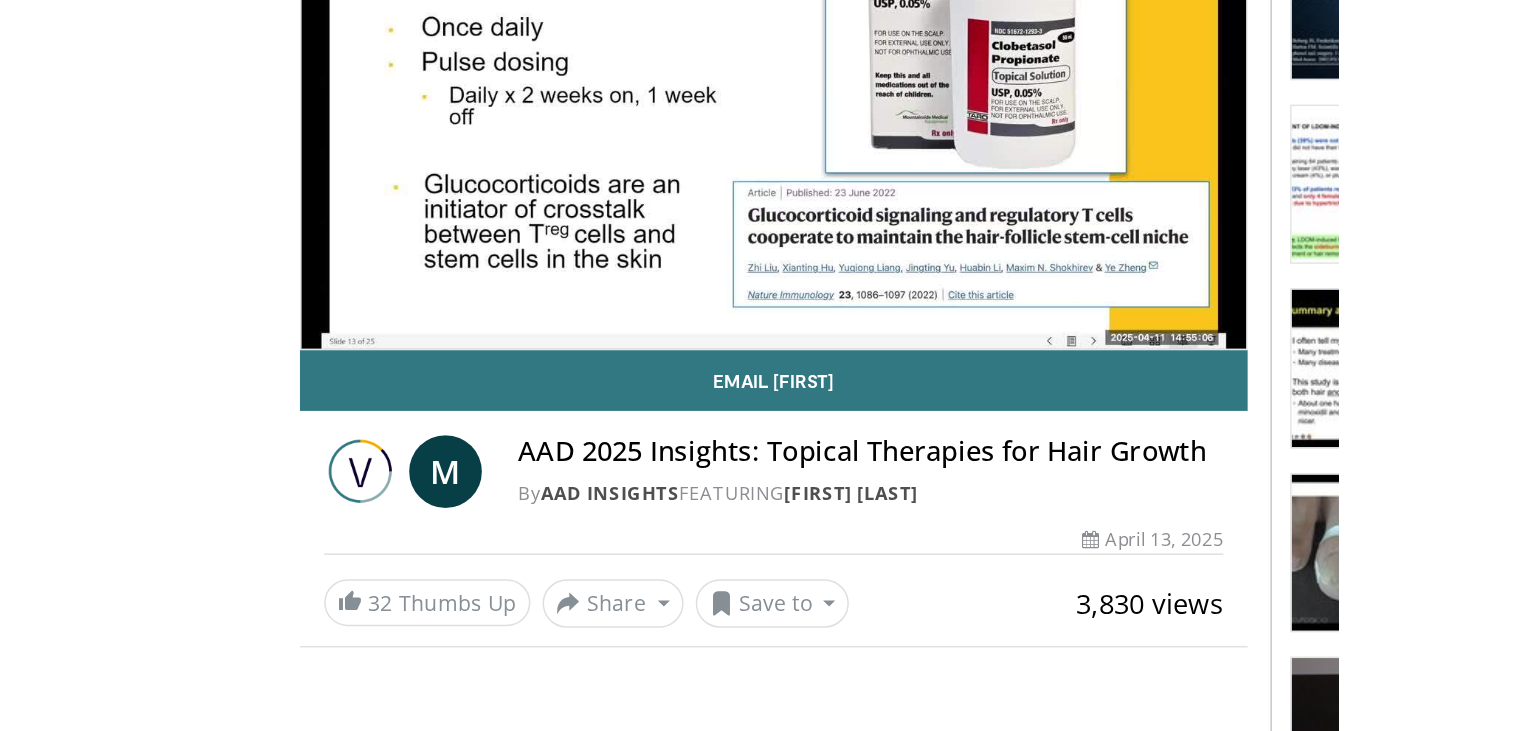 scroll, scrollTop: 29, scrollLeft: 0, axis: vertical 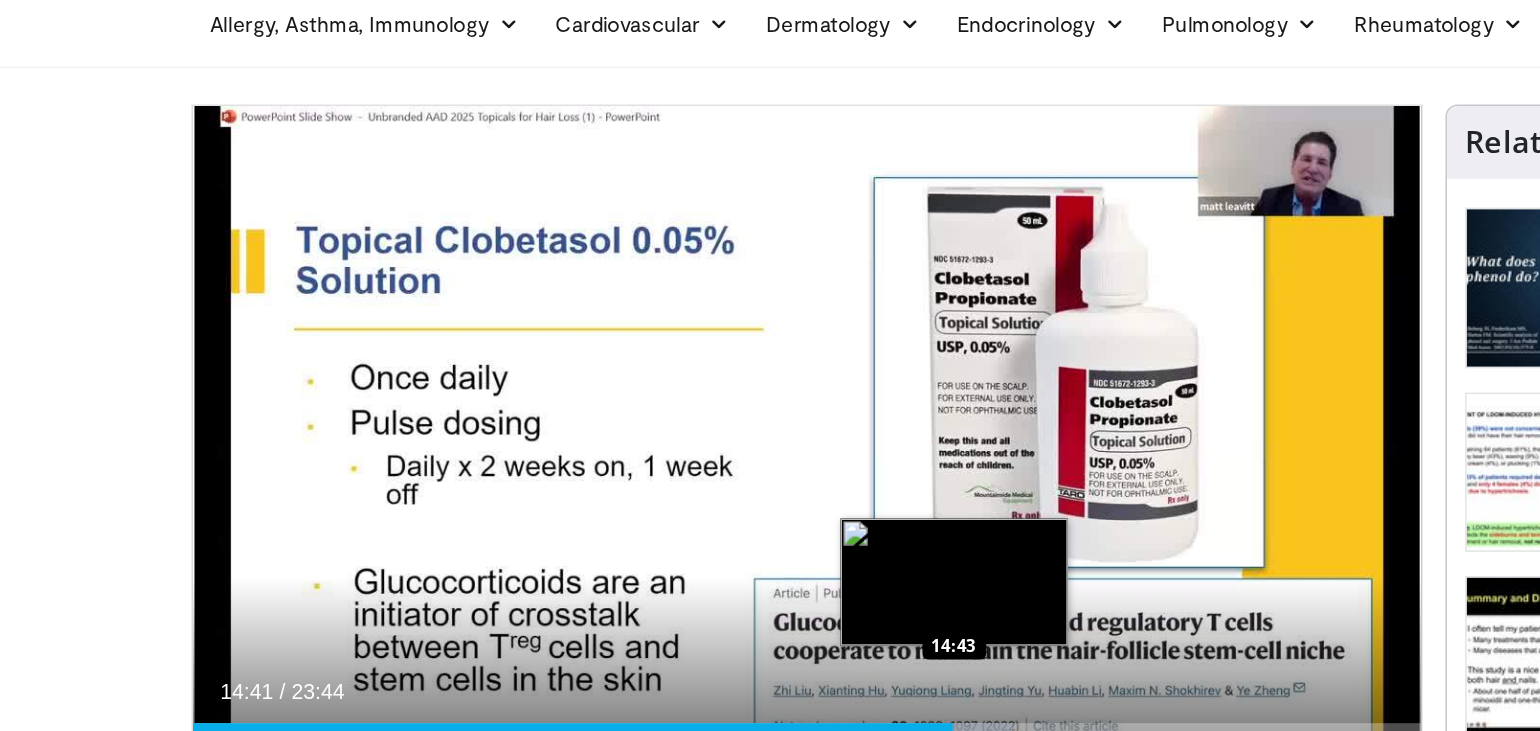 click on "Loaded :  66.68% 14:49 14:43" at bounding box center (556, 537) 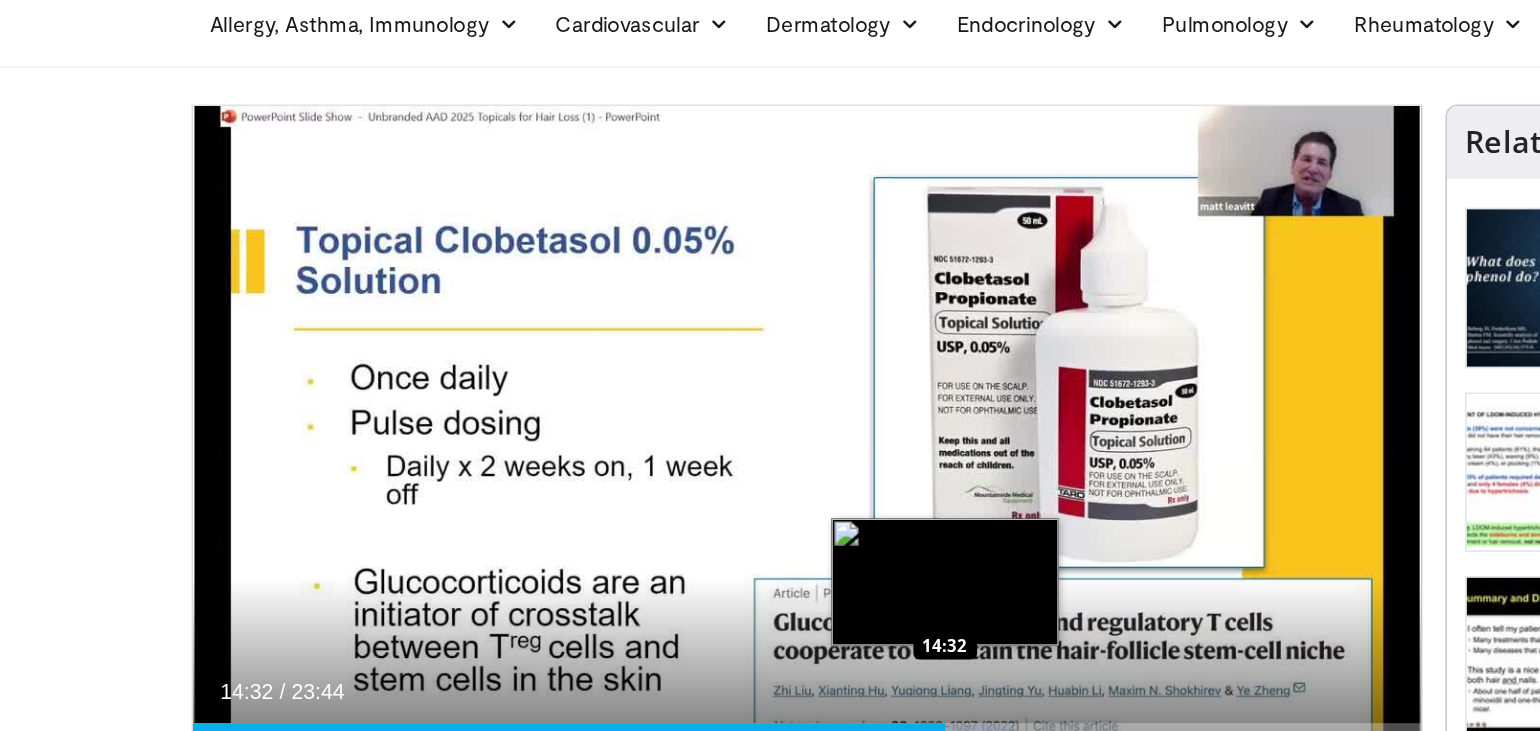 click on "14:32" at bounding box center [399, 537] 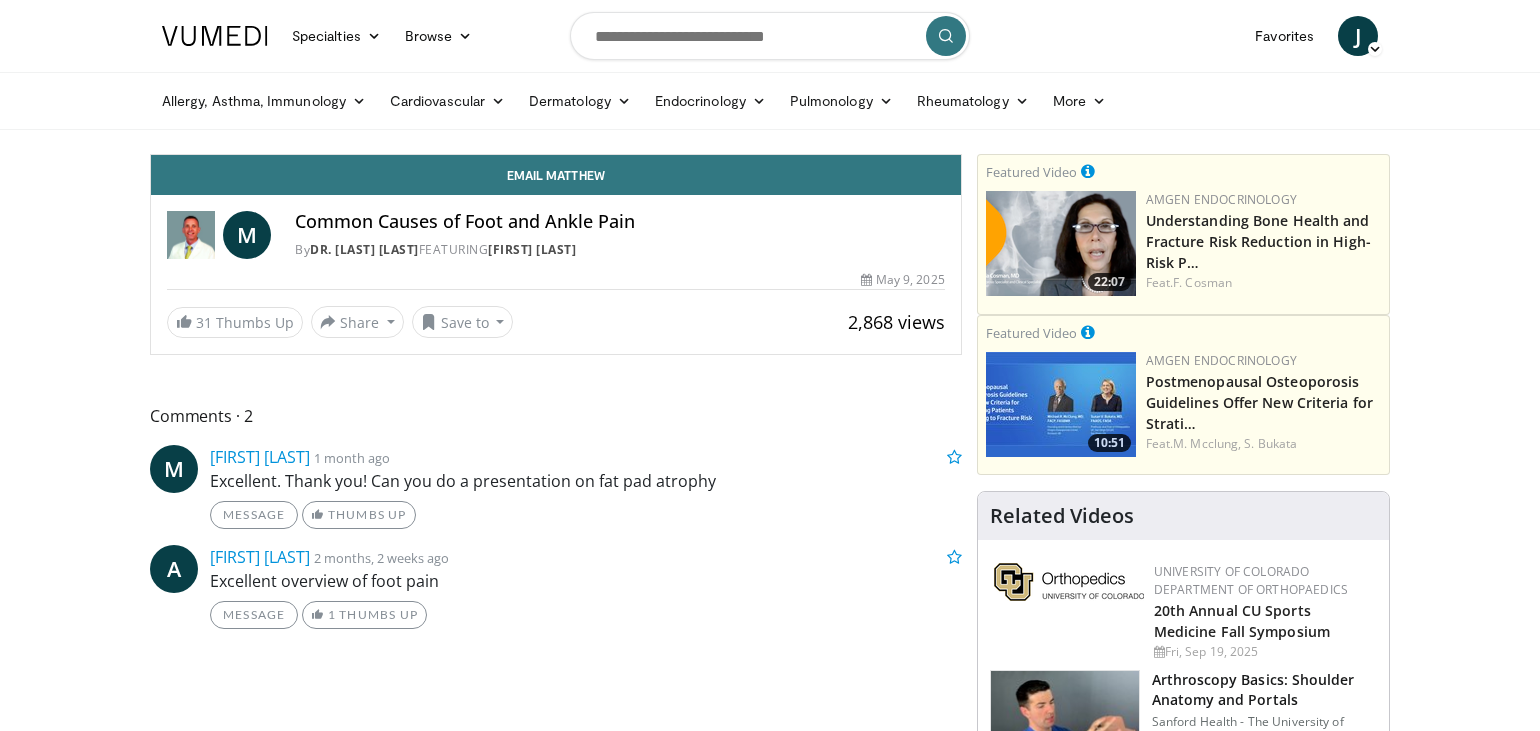 scroll, scrollTop: 0, scrollLeft: 0, axis: both 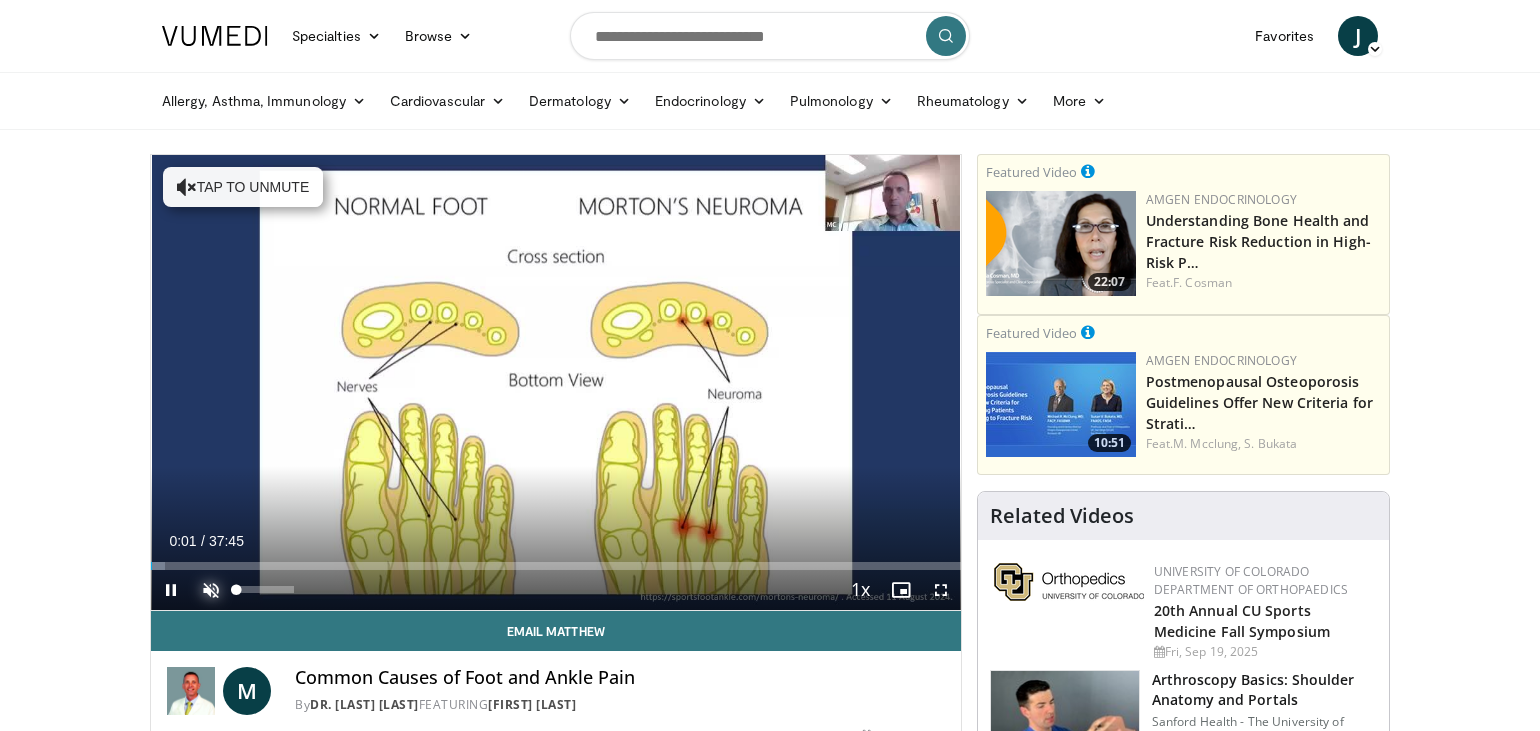 click at bounding box center (211, 590) 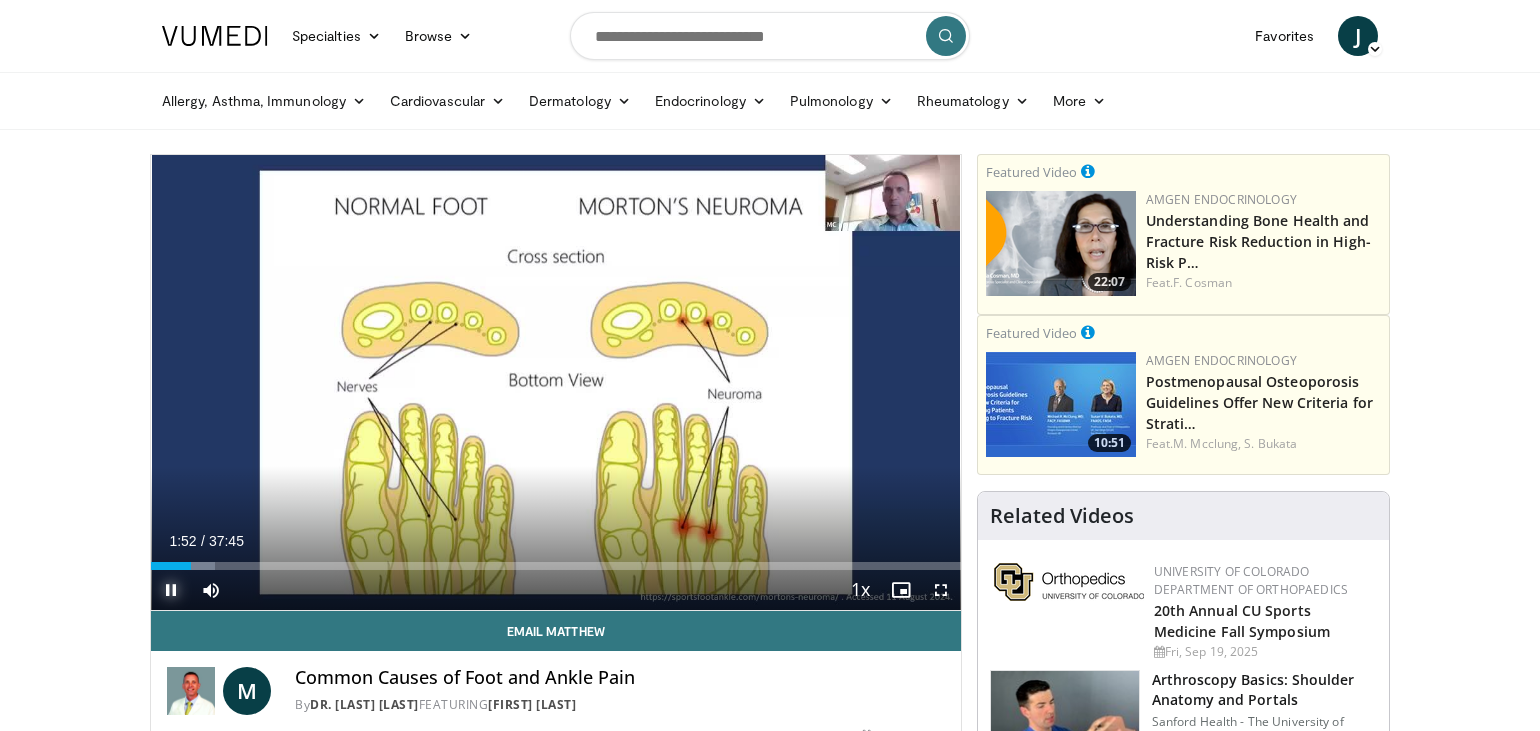 click at bounding box center (171, 590) 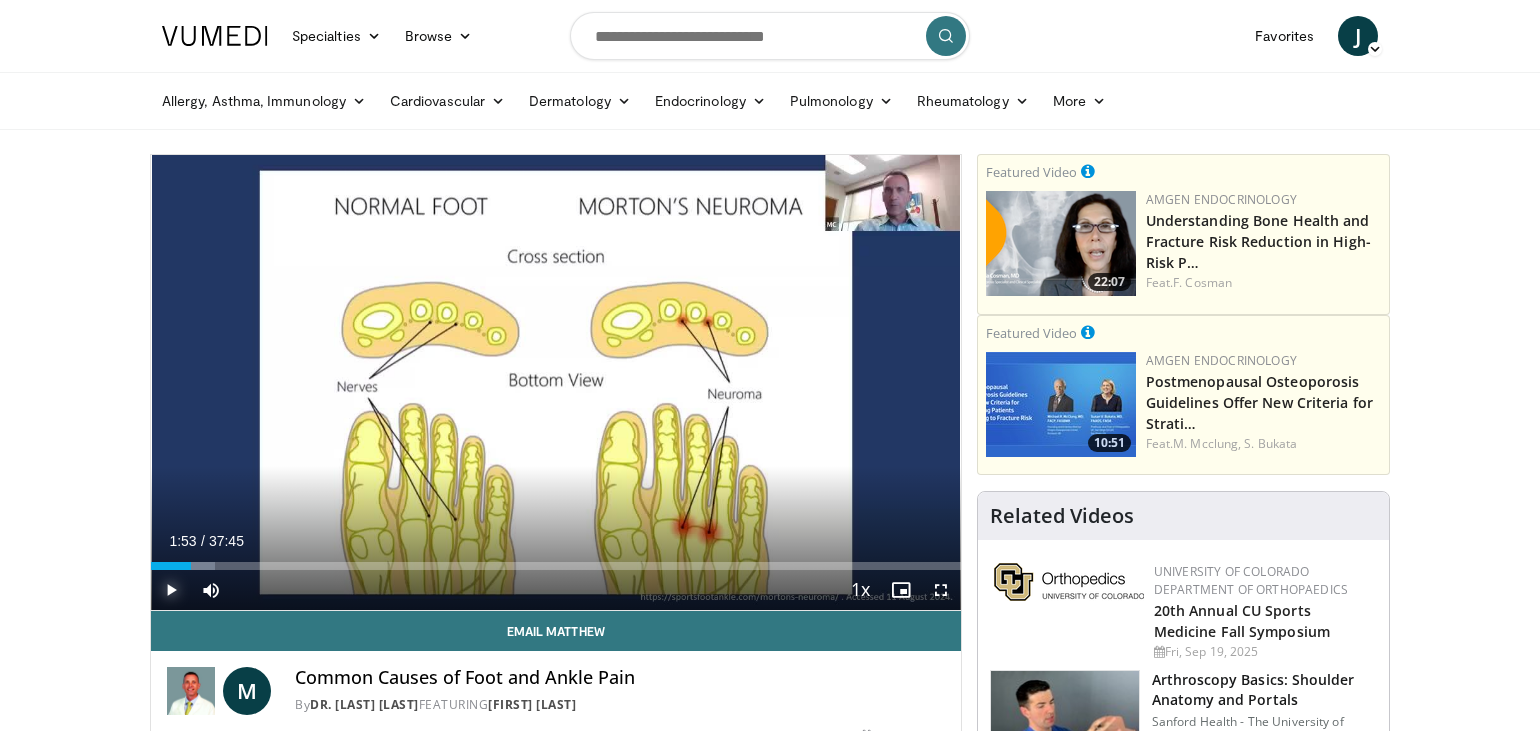 click at bounding box center (171, 590) 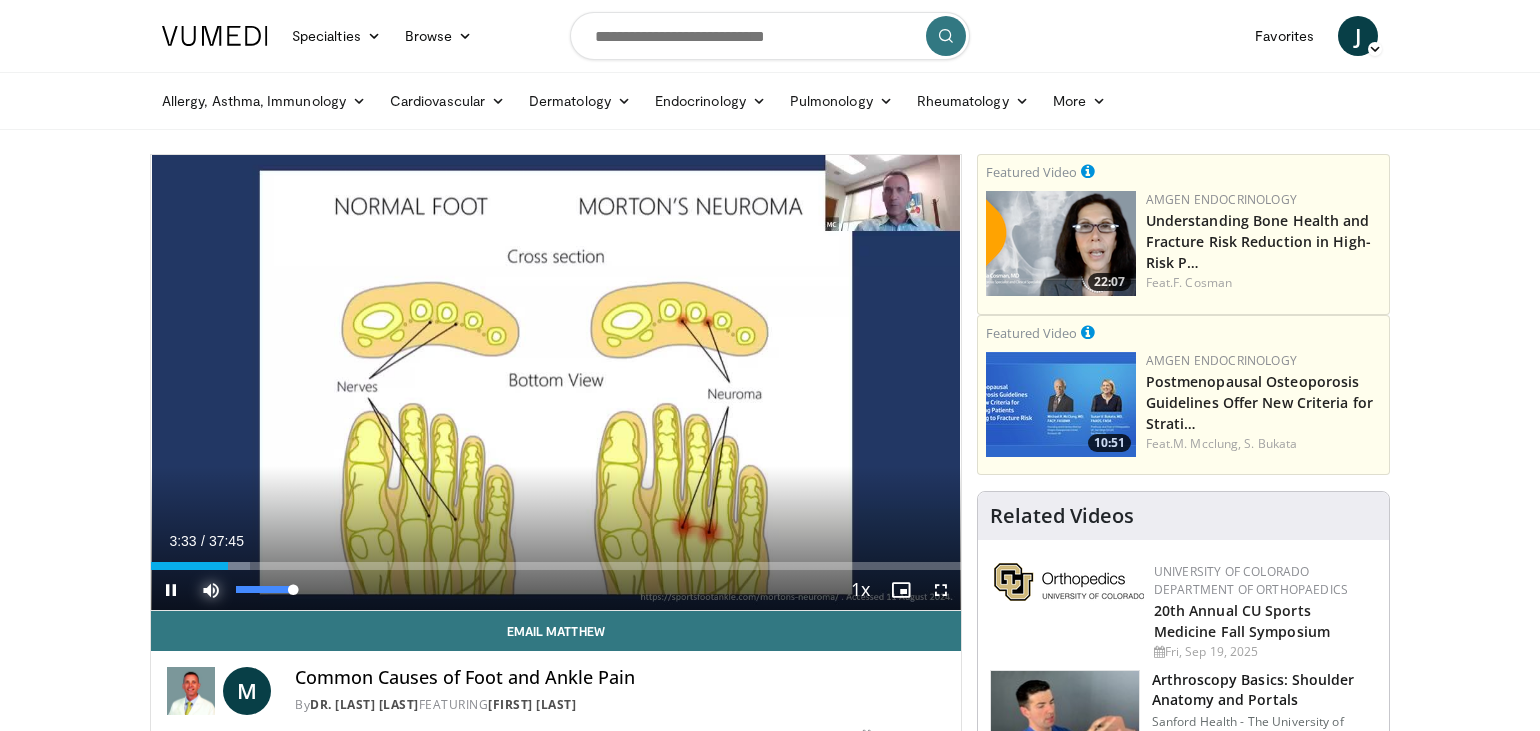 click at bounding box center (211, 590) 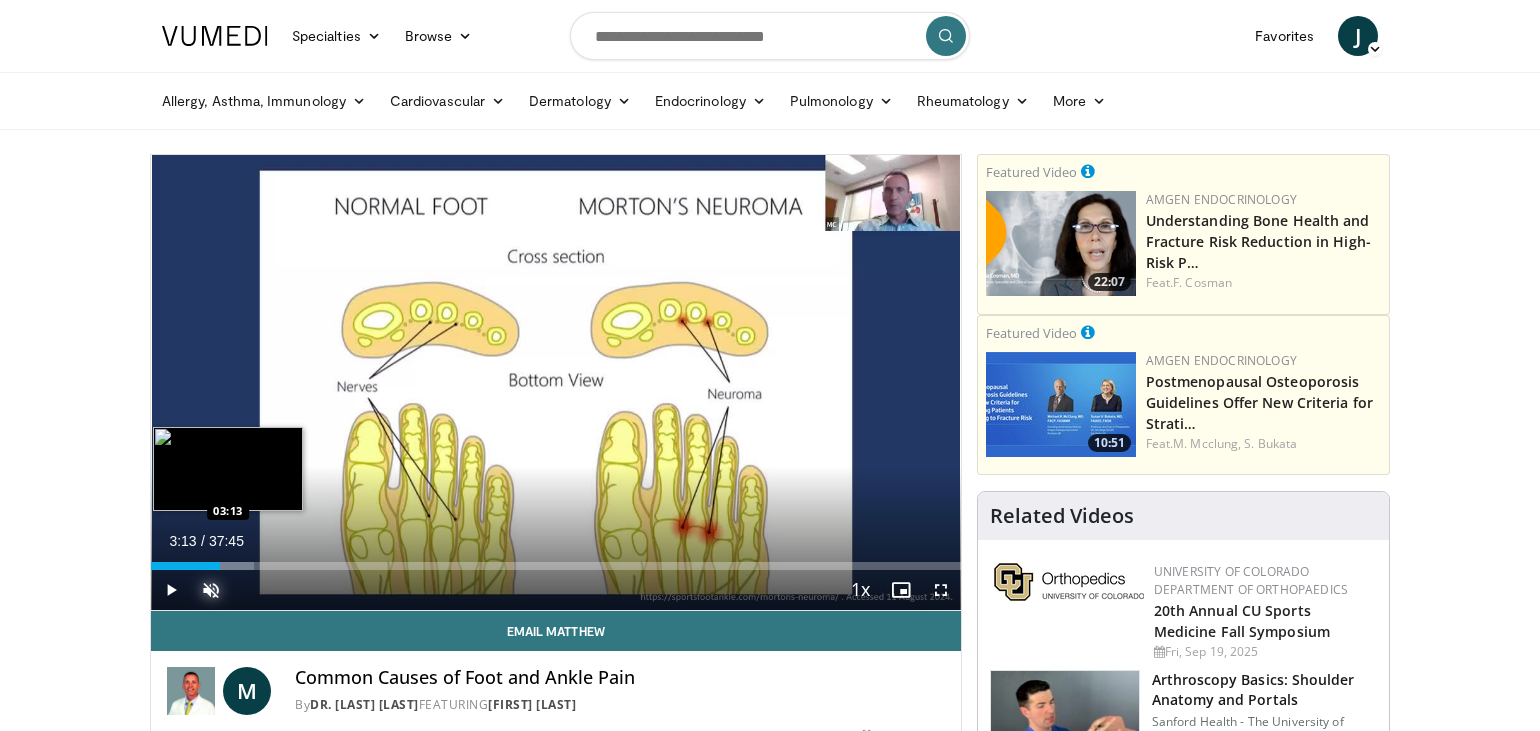 click on "Loaded :  12.69% 03:13 03:13" at bounding box center [556, 566] 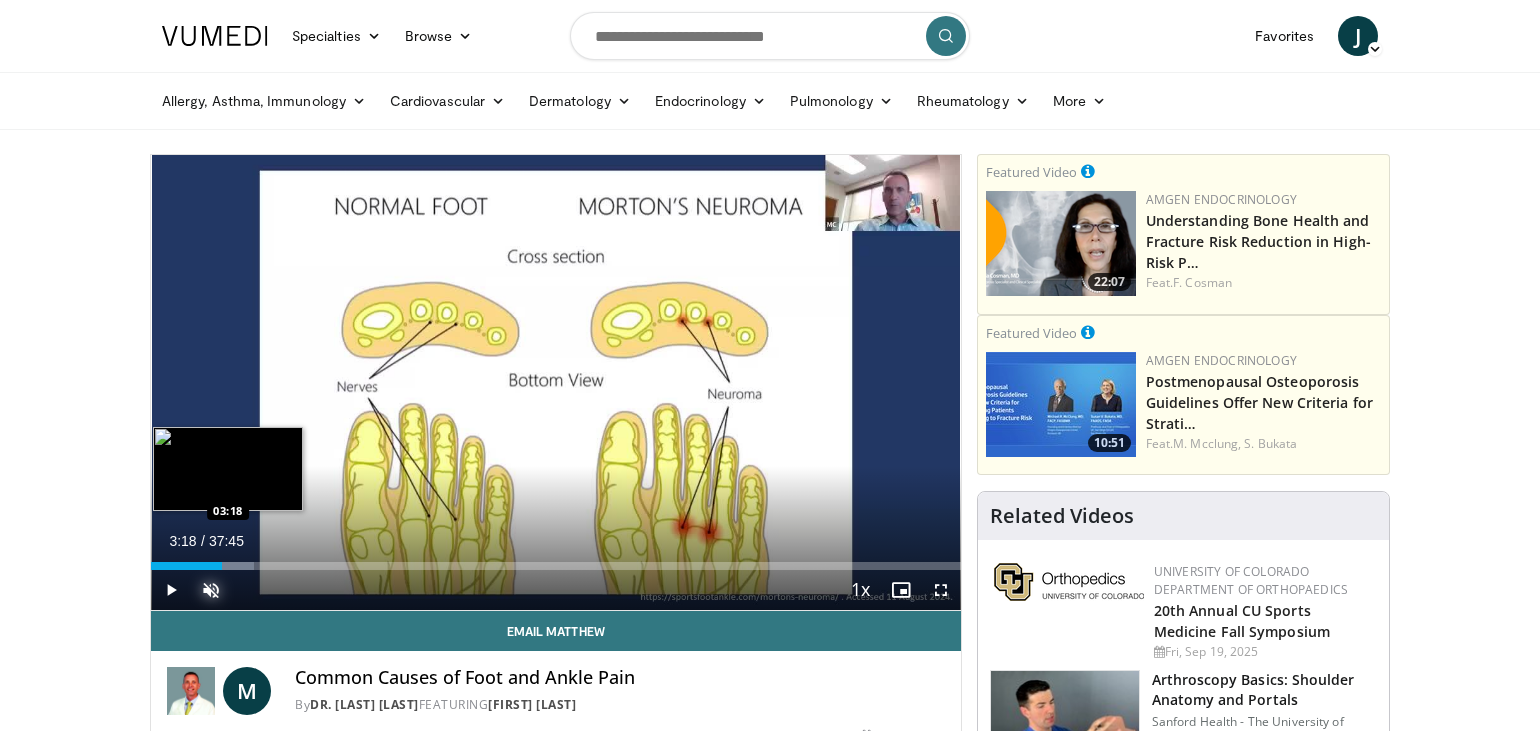 click at bounding box center (237, 566) 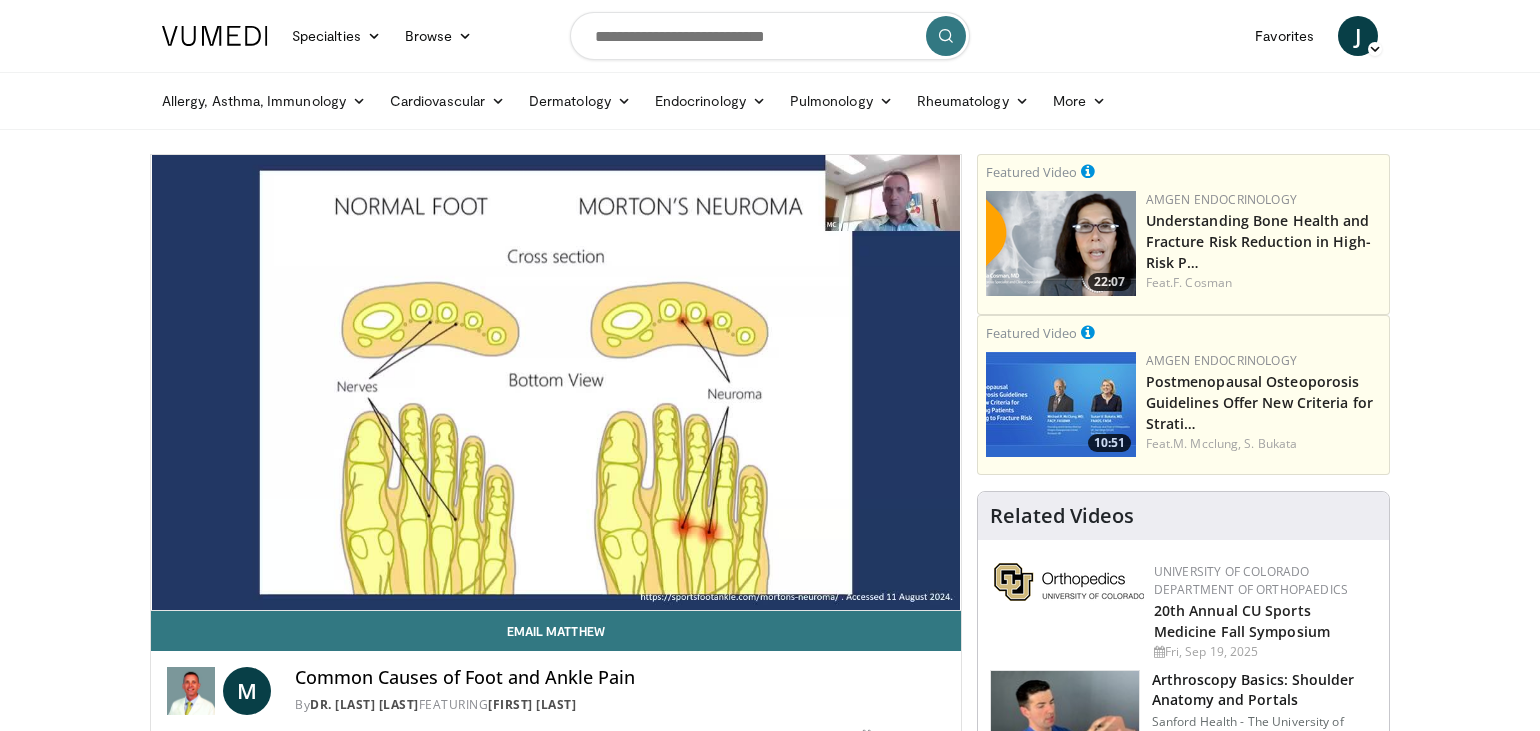click on "**********" at bounding box center [556, 383] 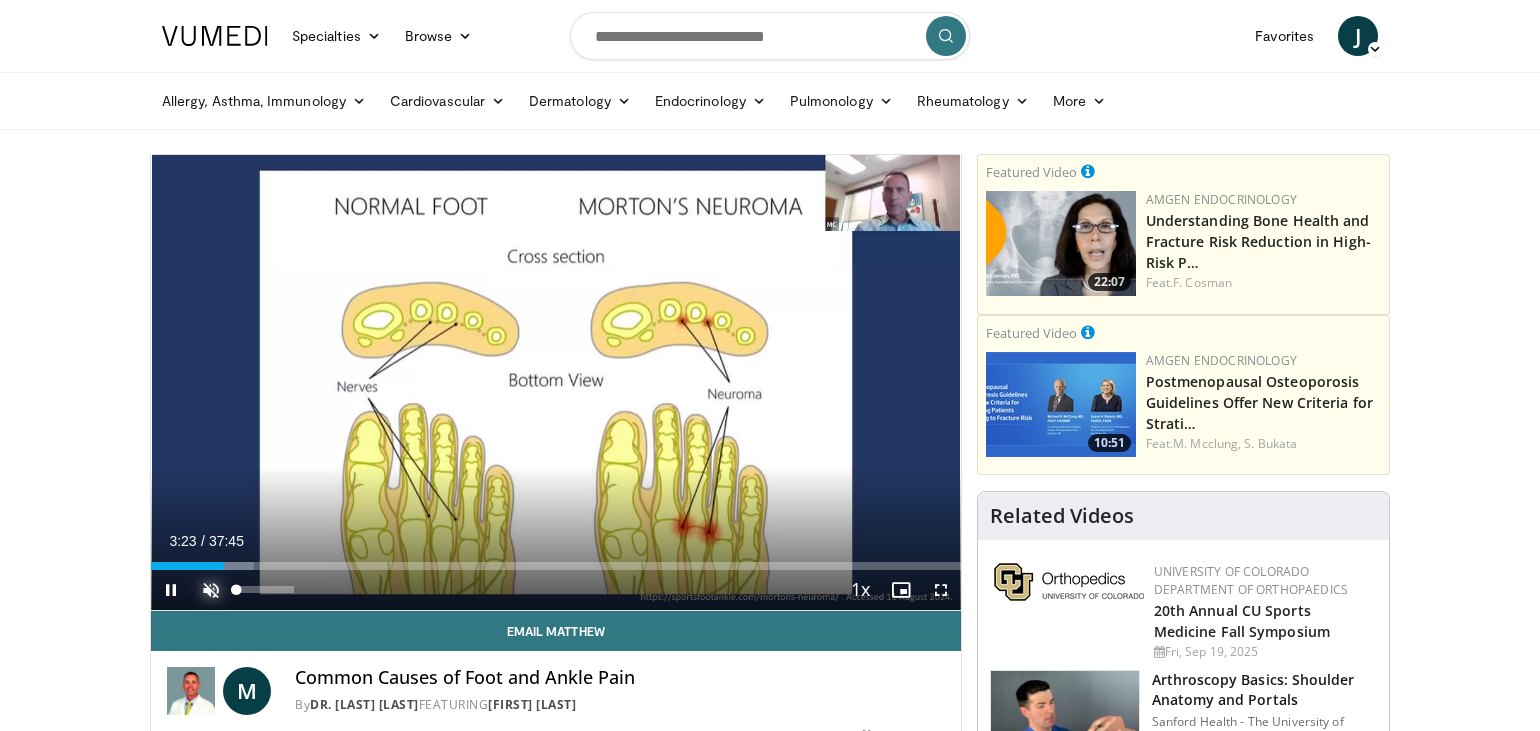 click at bounding box center (211, 590) 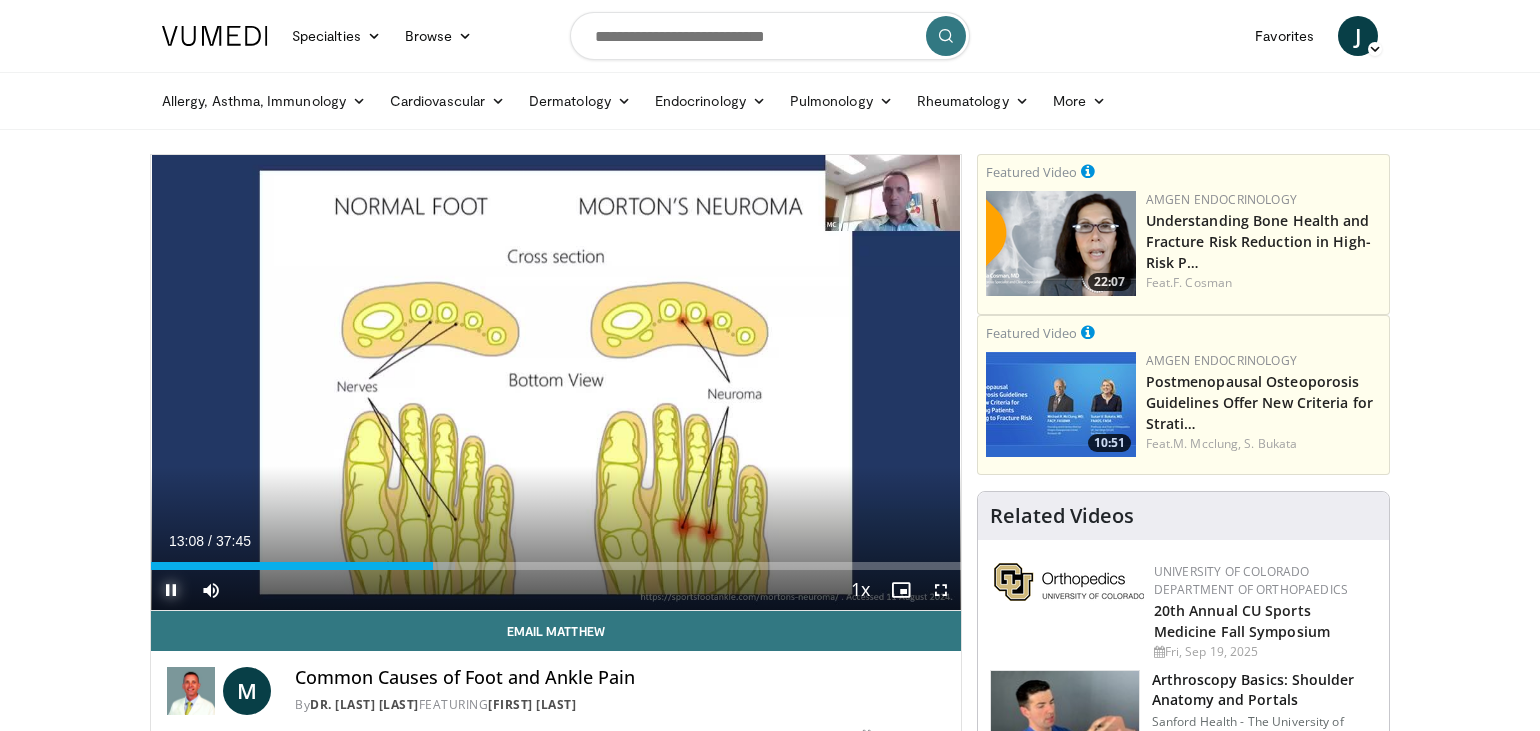 click at bounding box center [171, 590] 